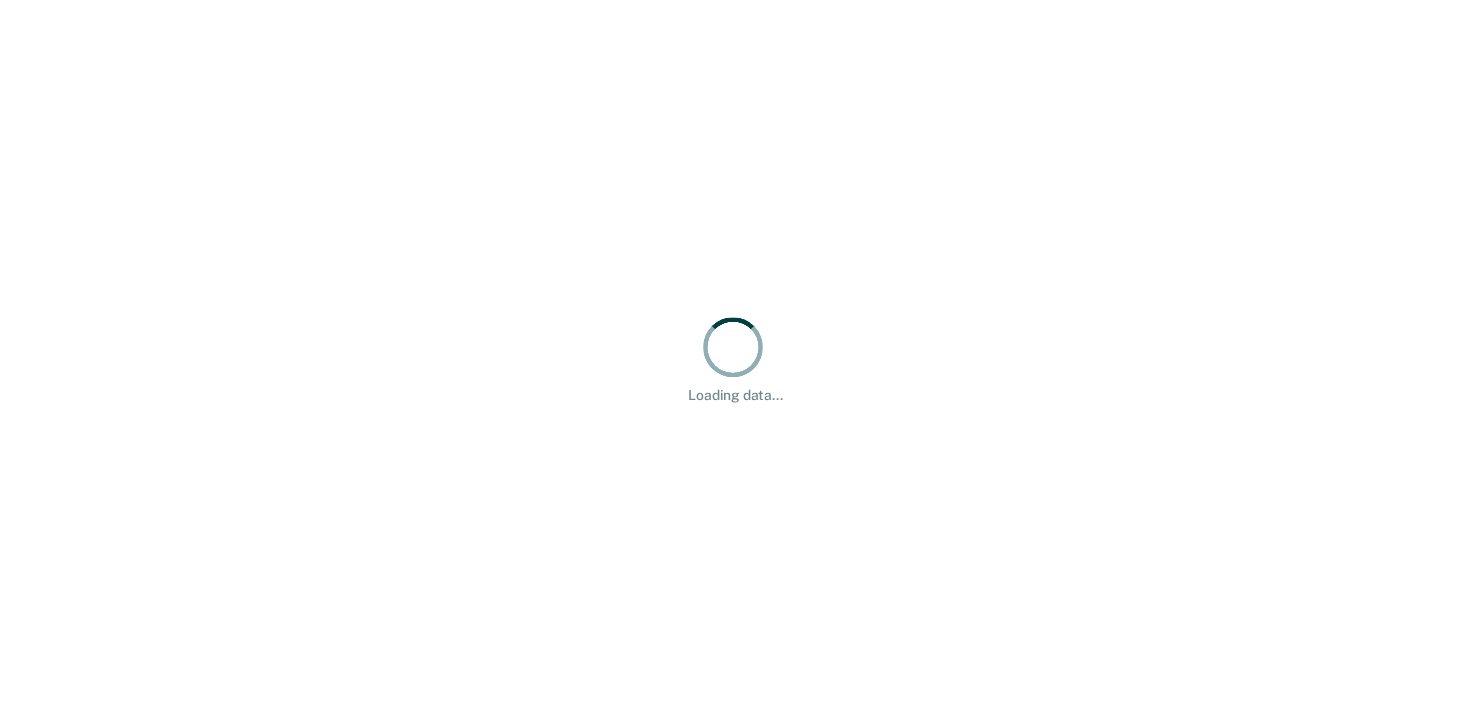 scroll, scrollTop: 0, scrollLeft: 0, axis: both 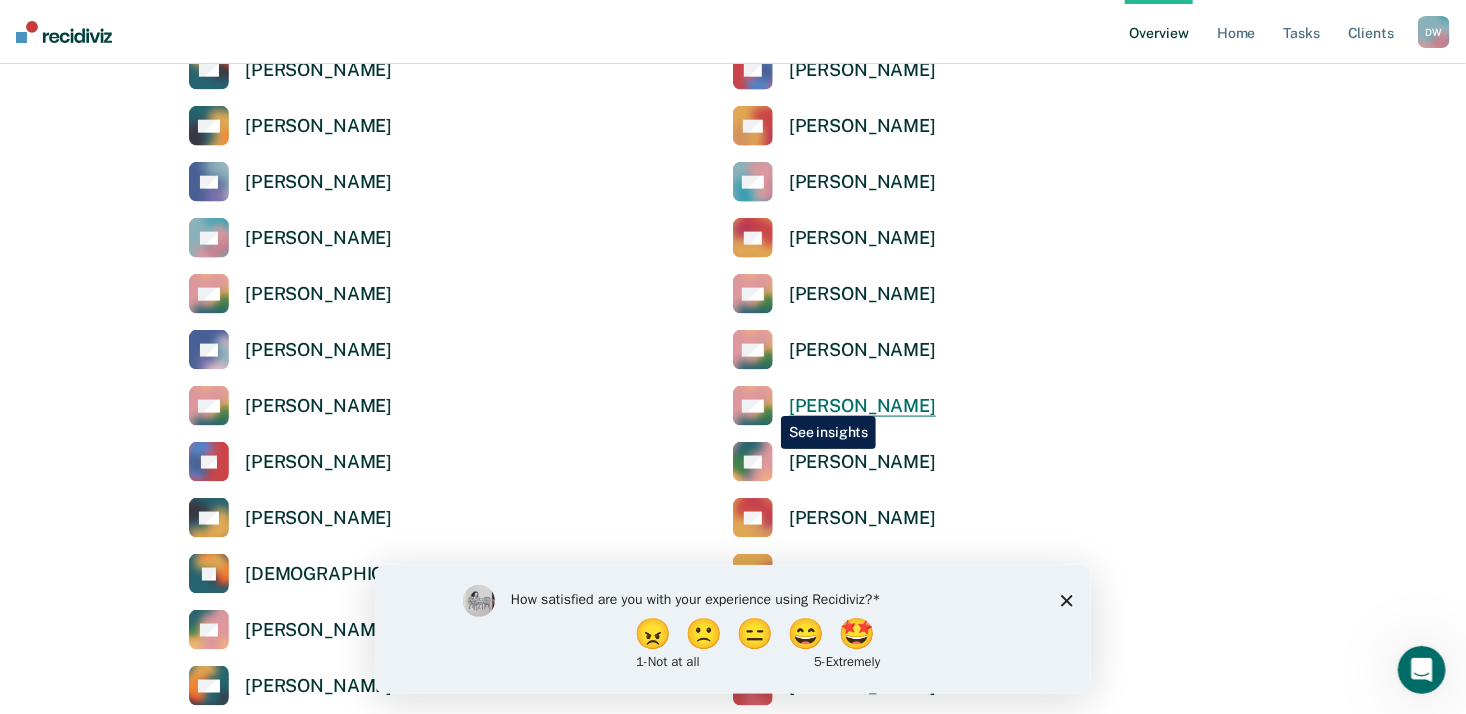 click 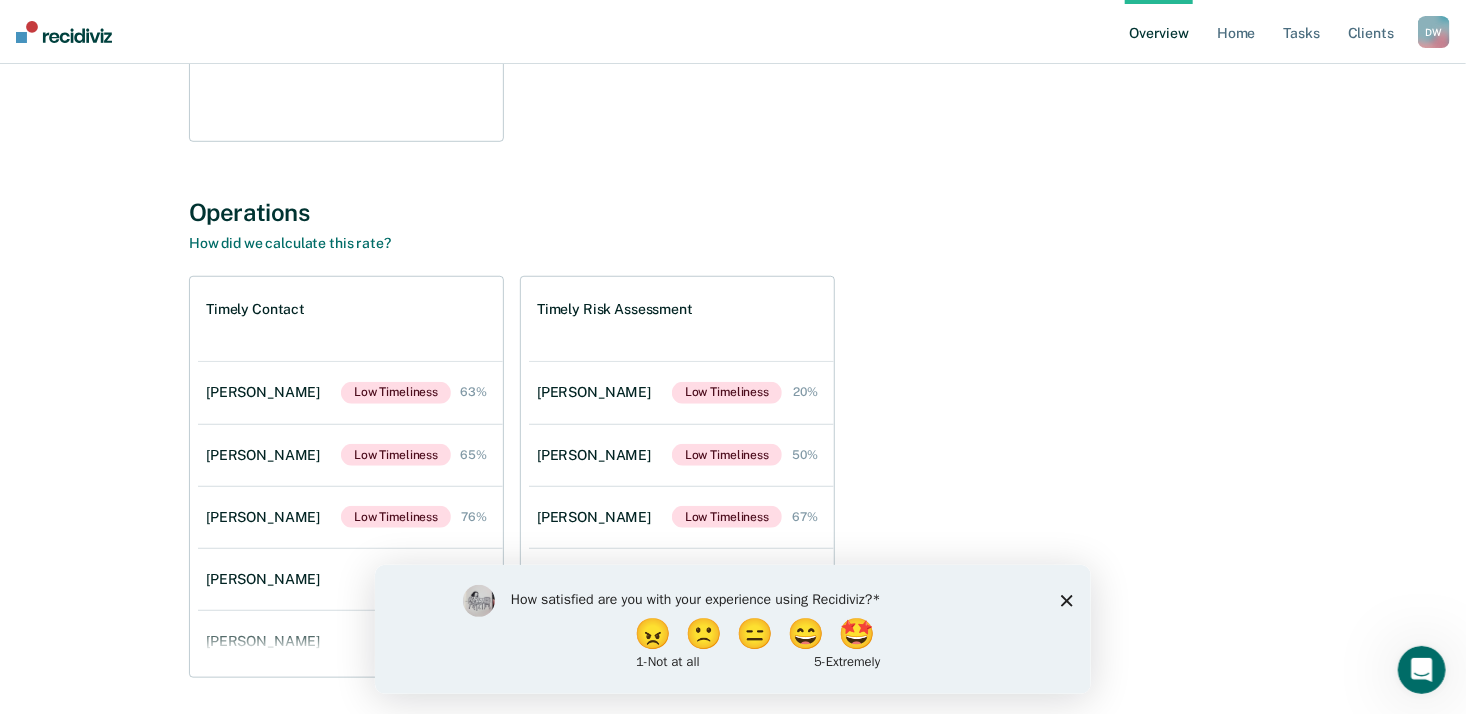 scroll, scrollTop: 600, scrollLeft: 0, axis: vertical 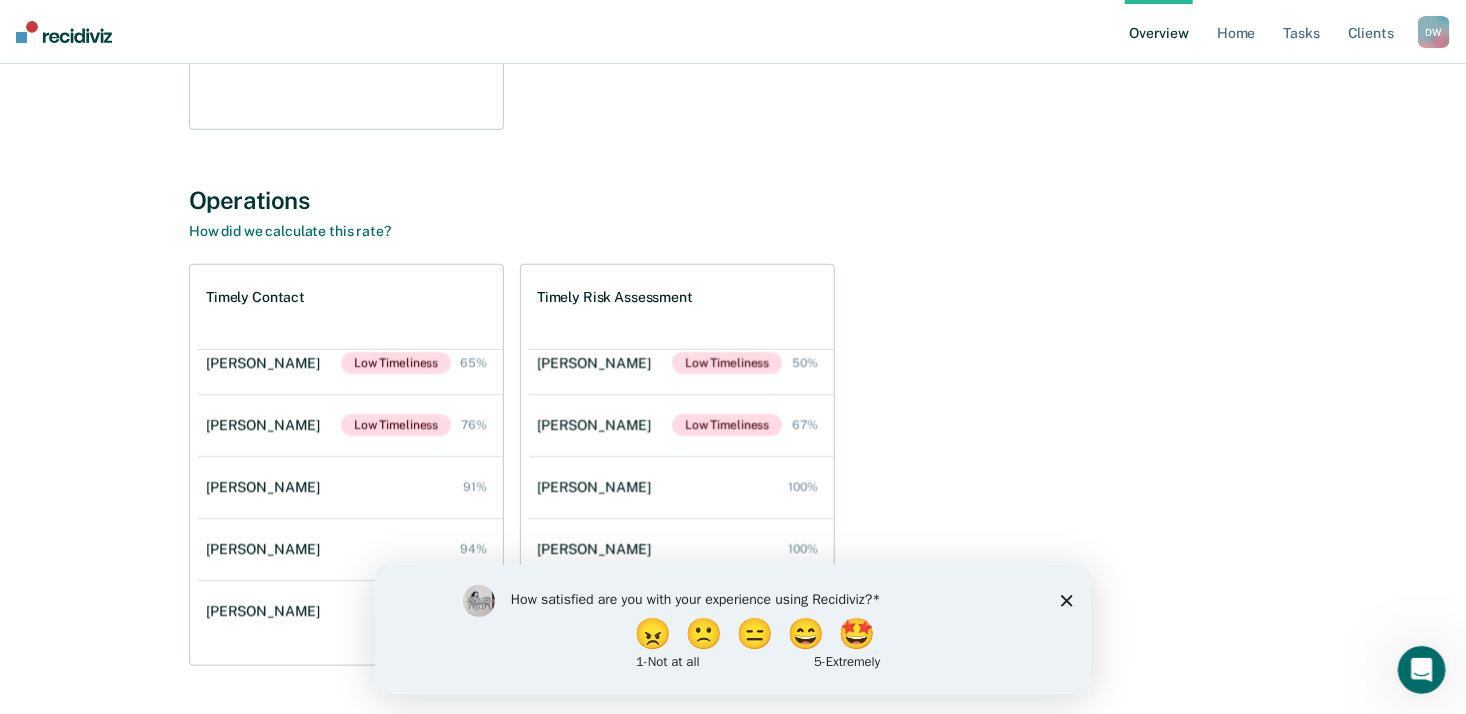 click 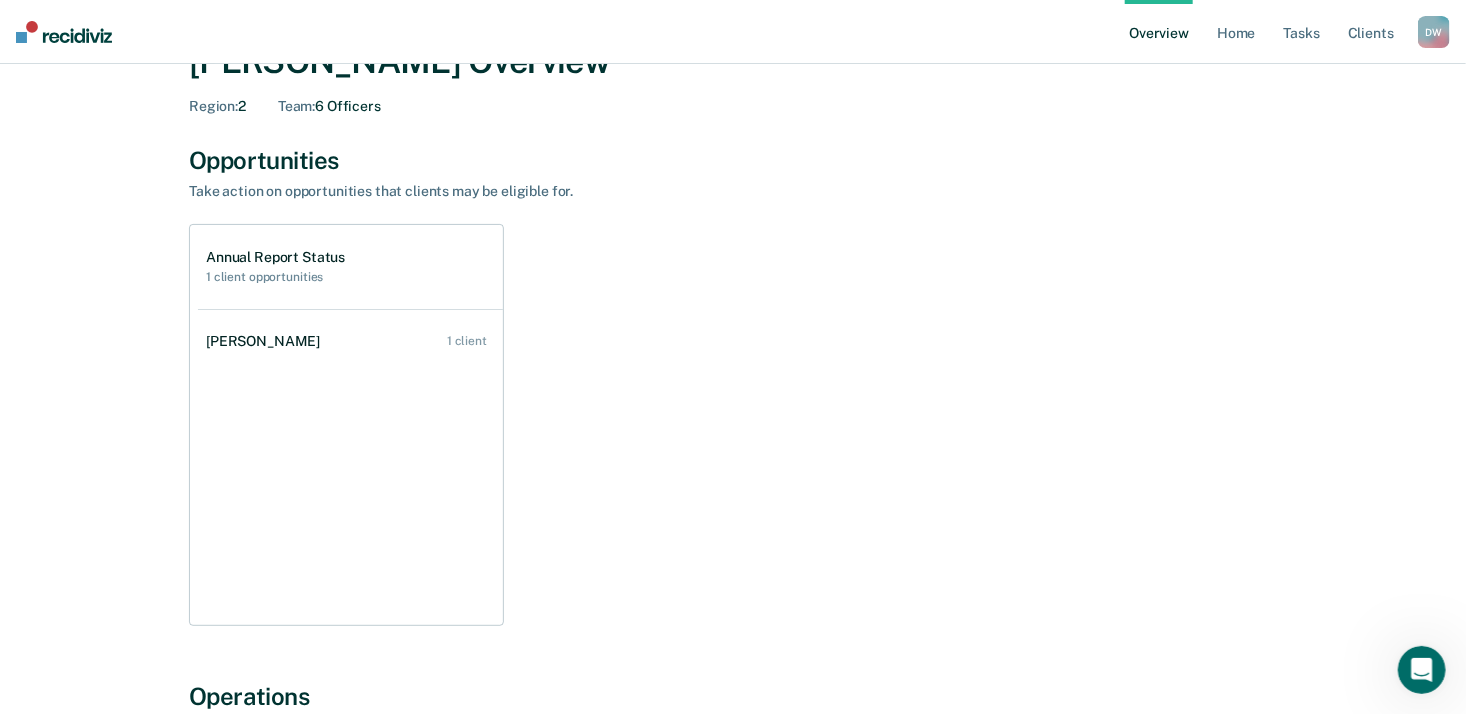 scroll, scrollTop: 55, scrollLeft: 0, axis: vertical 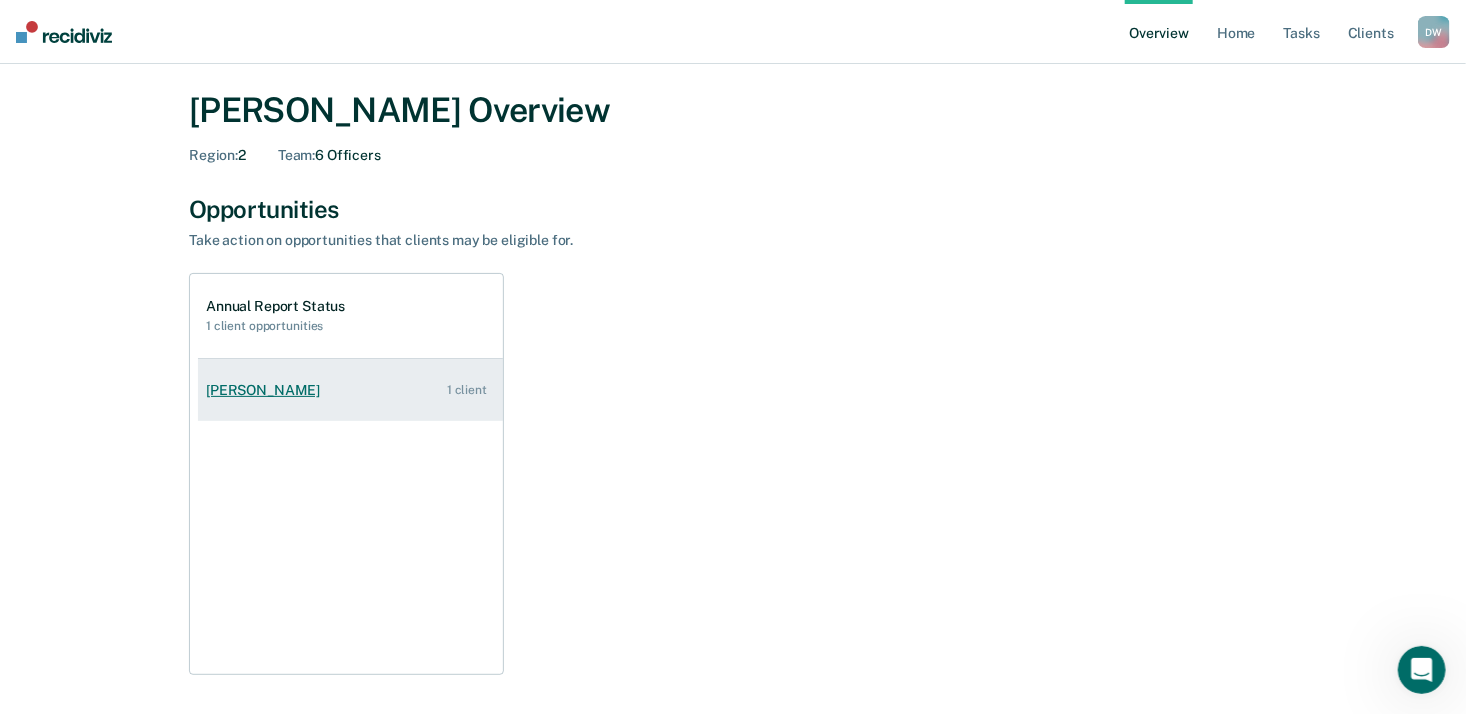 click on "[PERSON_NAME]   1 client" at bounding box center [350, 390] 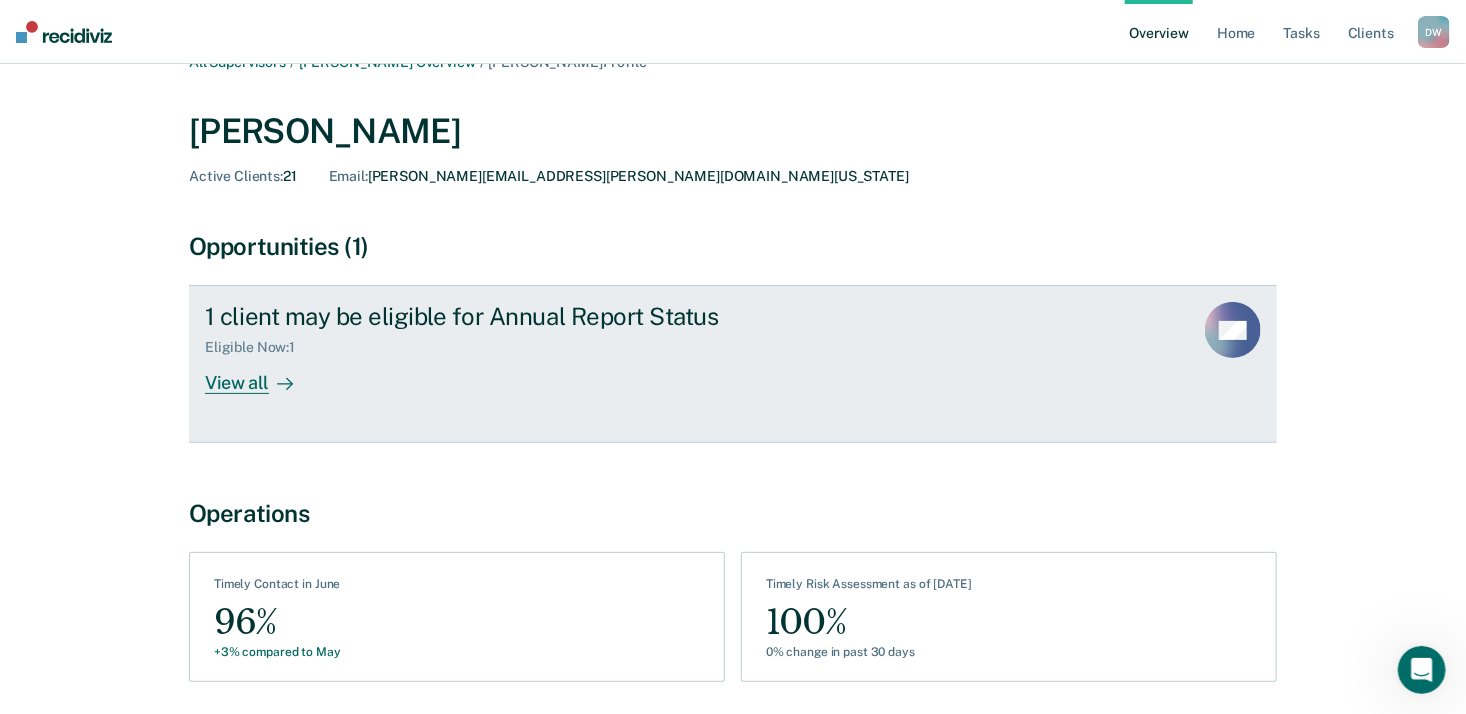 scroll, scrollTop: 0, scrollLeft: 0, axis: both 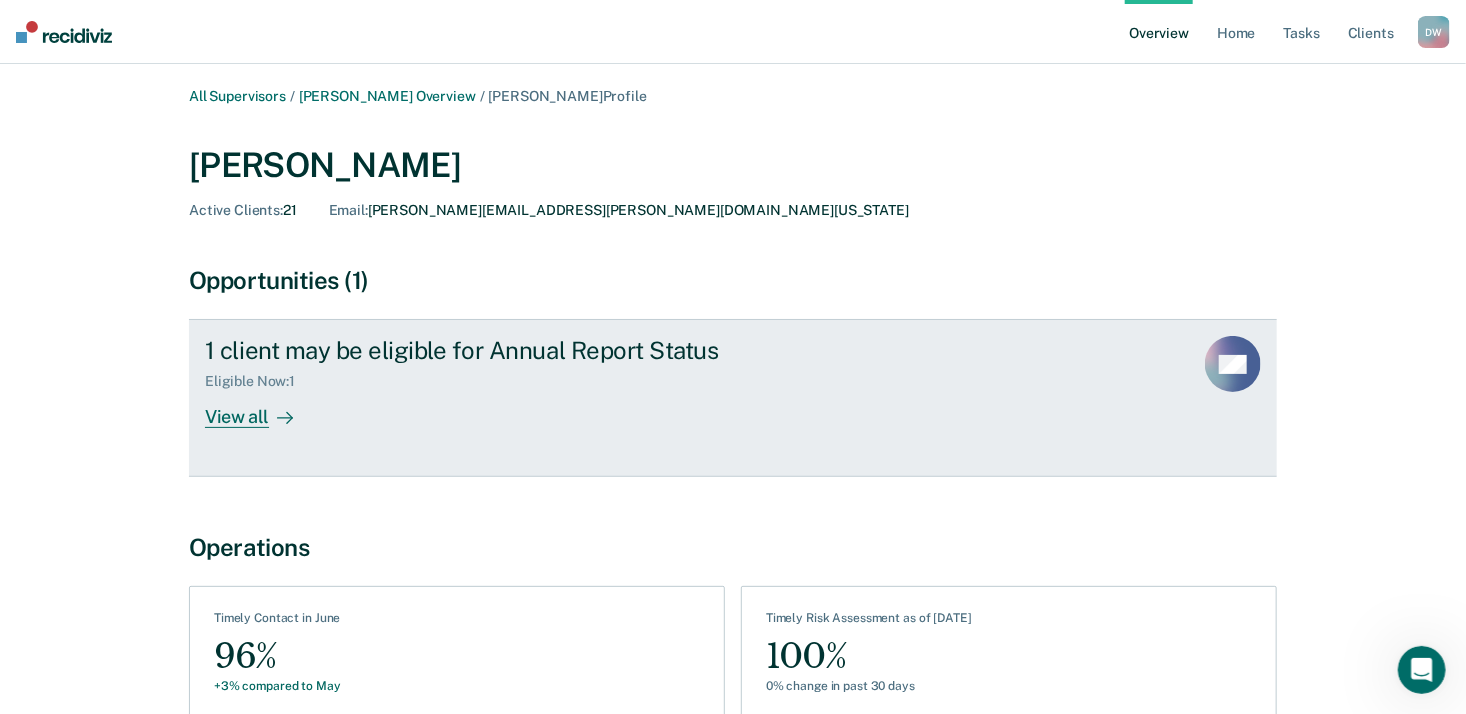 click on "View all" at bounding box center [261, 409] 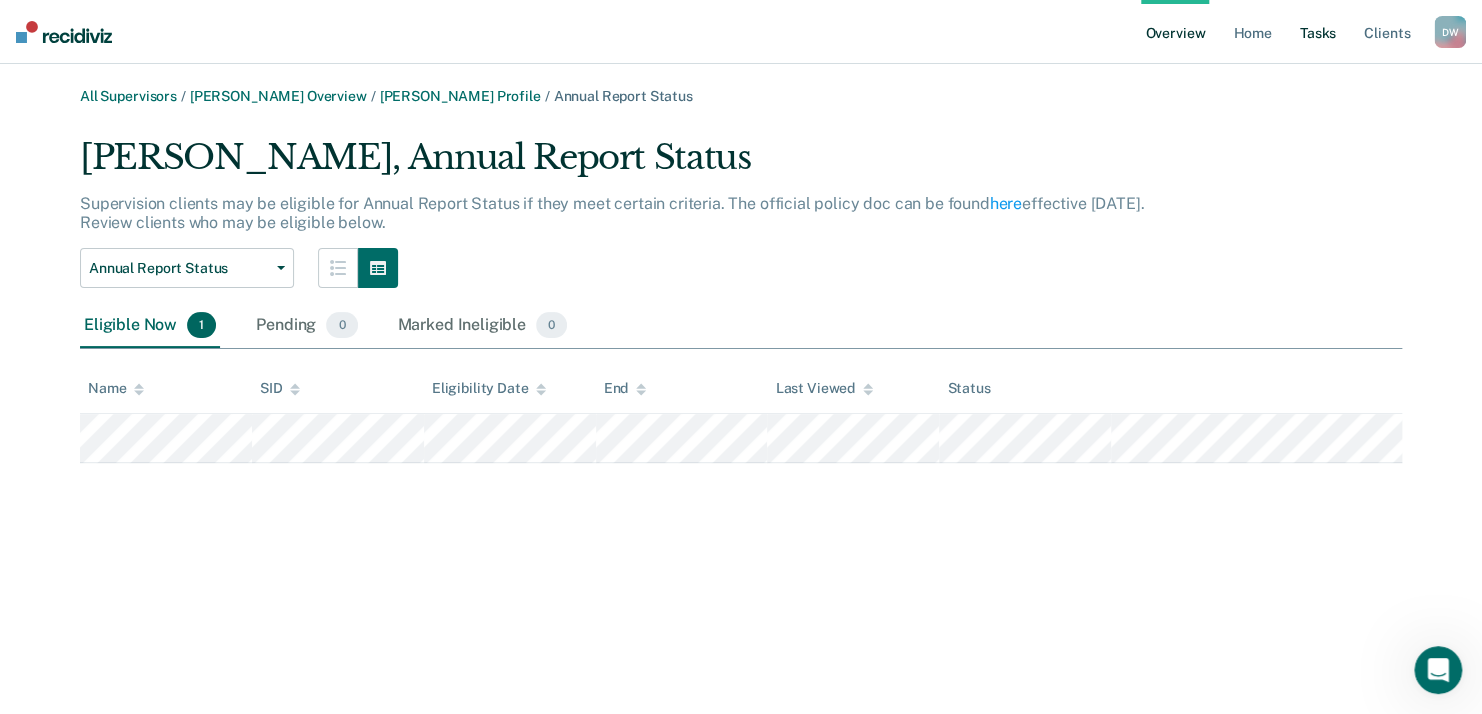 click on "Tasks" at bounding box center [1318, 32] 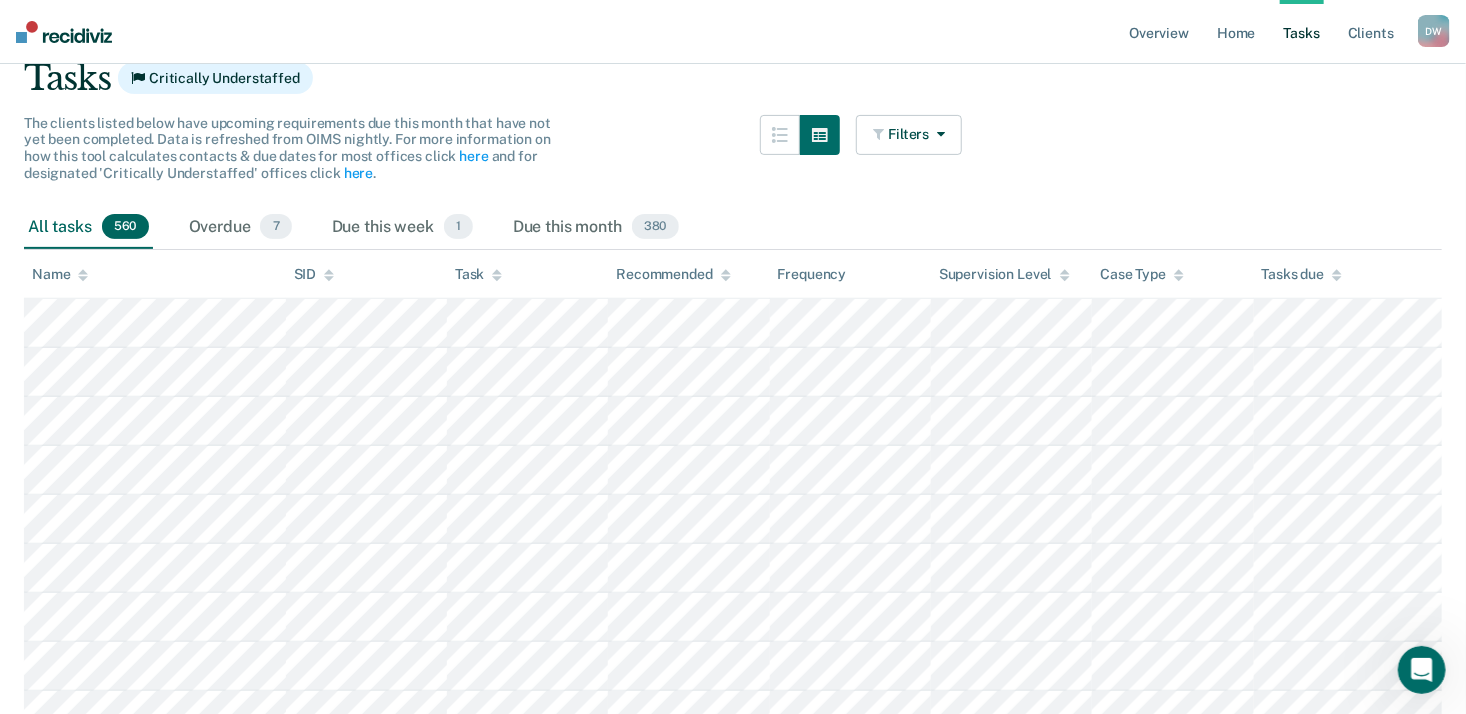 scroll, scrollTop: 200, scrollLeft: 0, axis: vertical 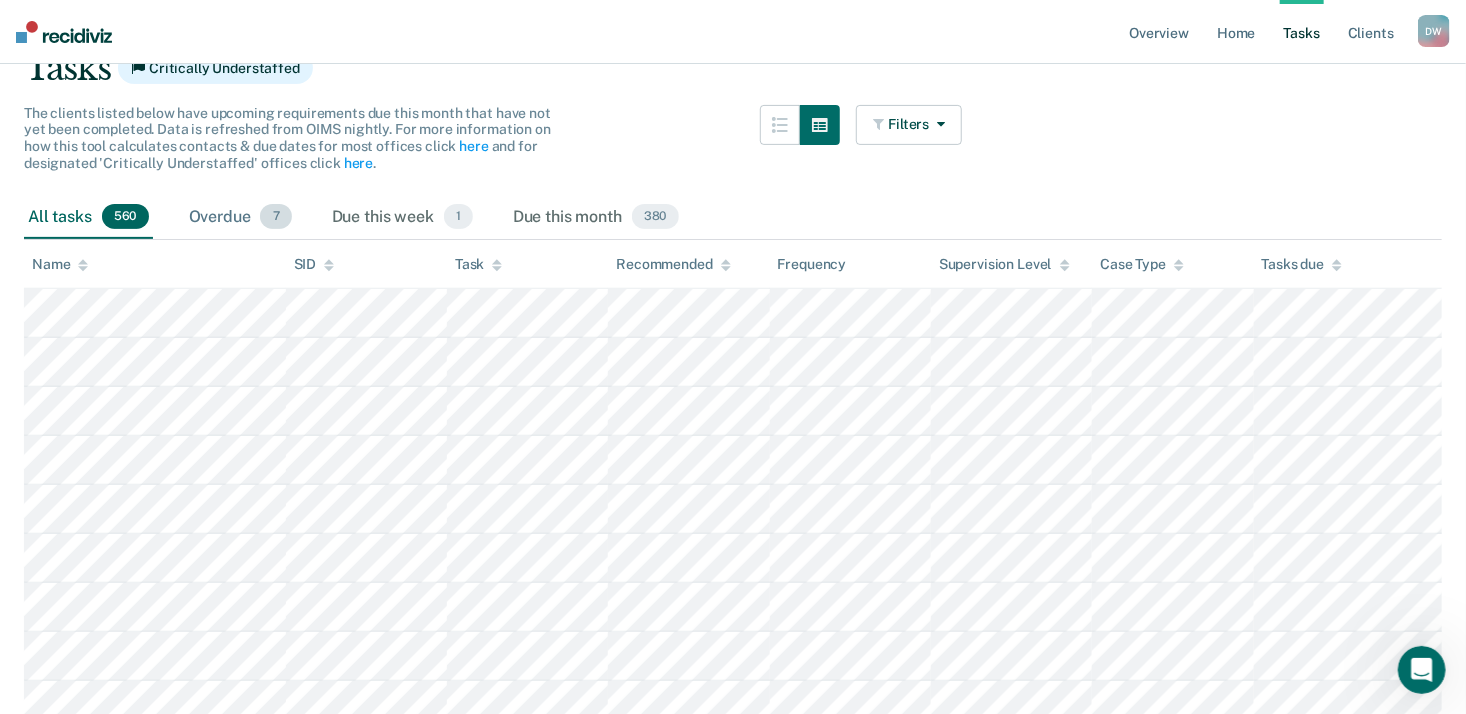 click on "Overdue 7" at bounding box center [240, 218] 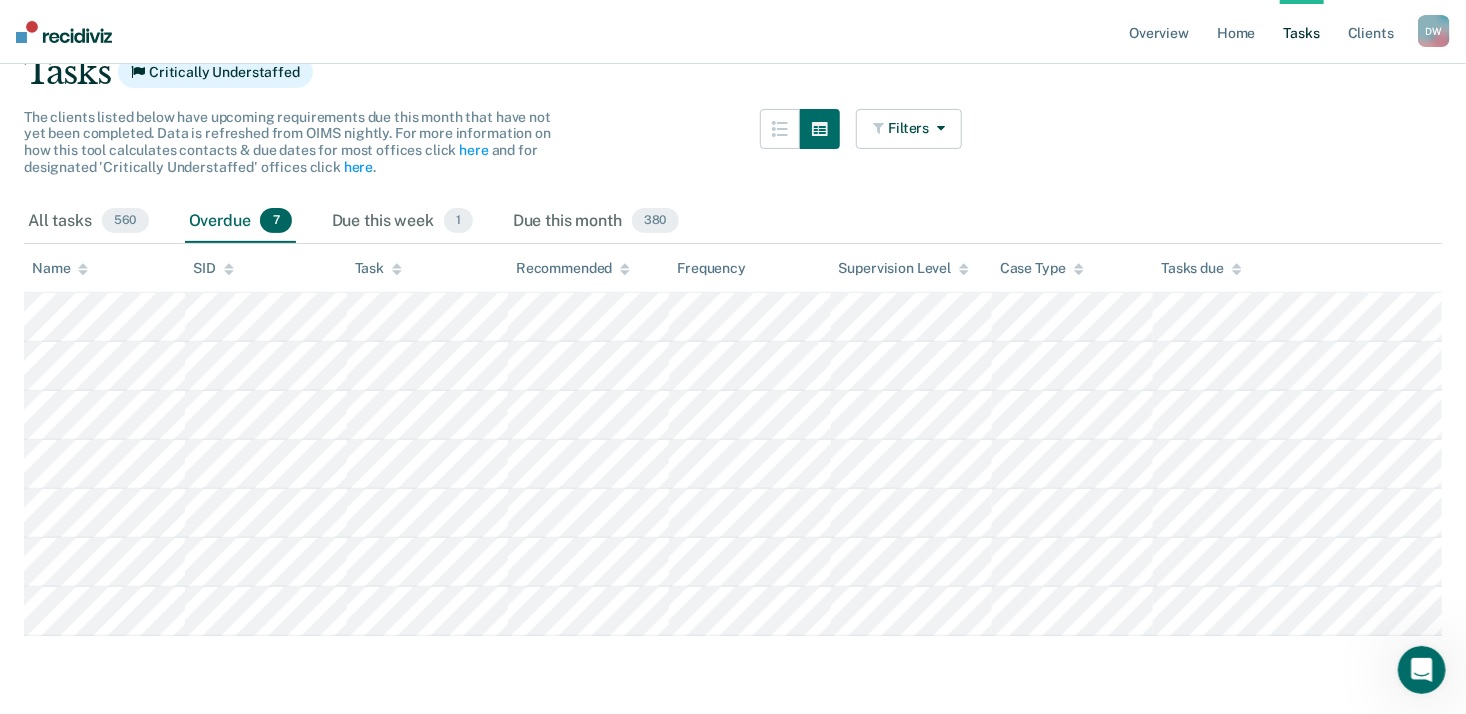 scroll, scrollTop: 0, scrollLeft: 0, axis: both 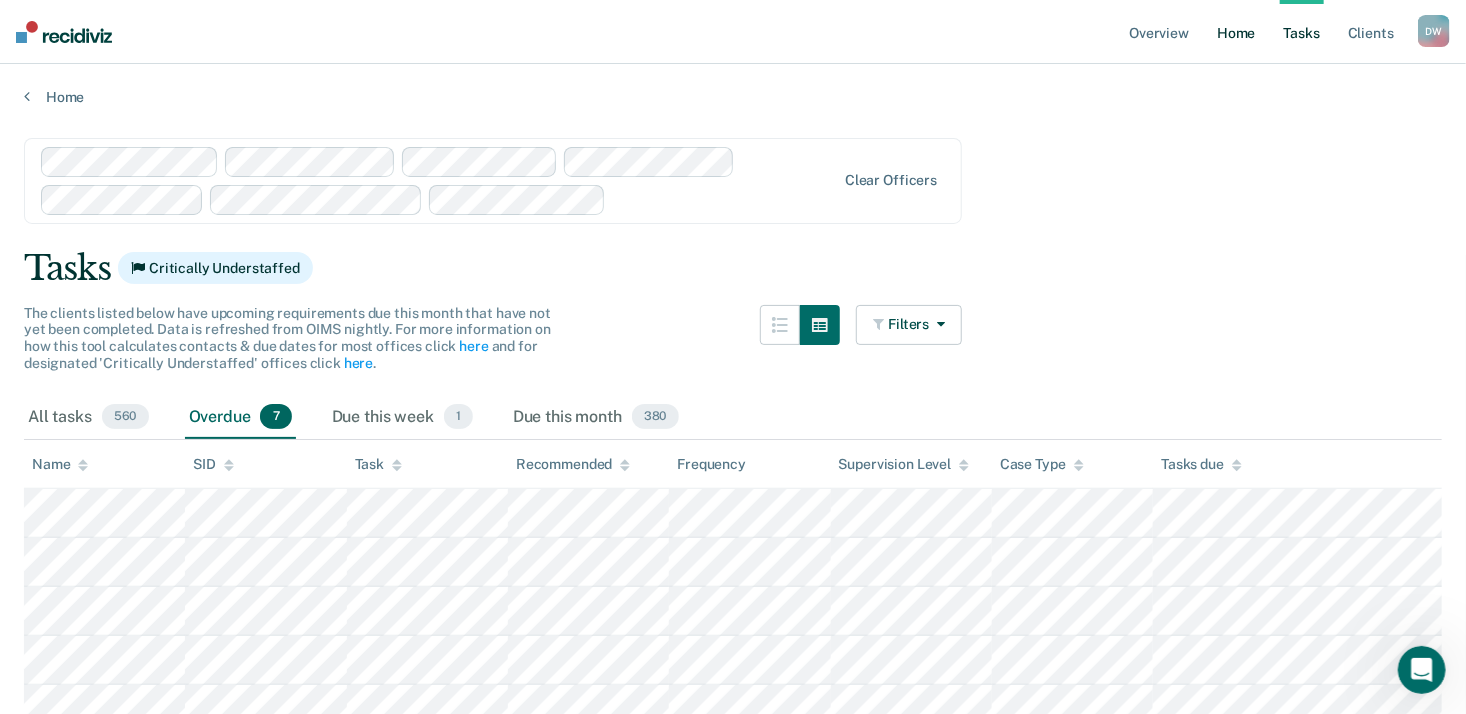 click on "Home" at bounding box center [1236, 32] 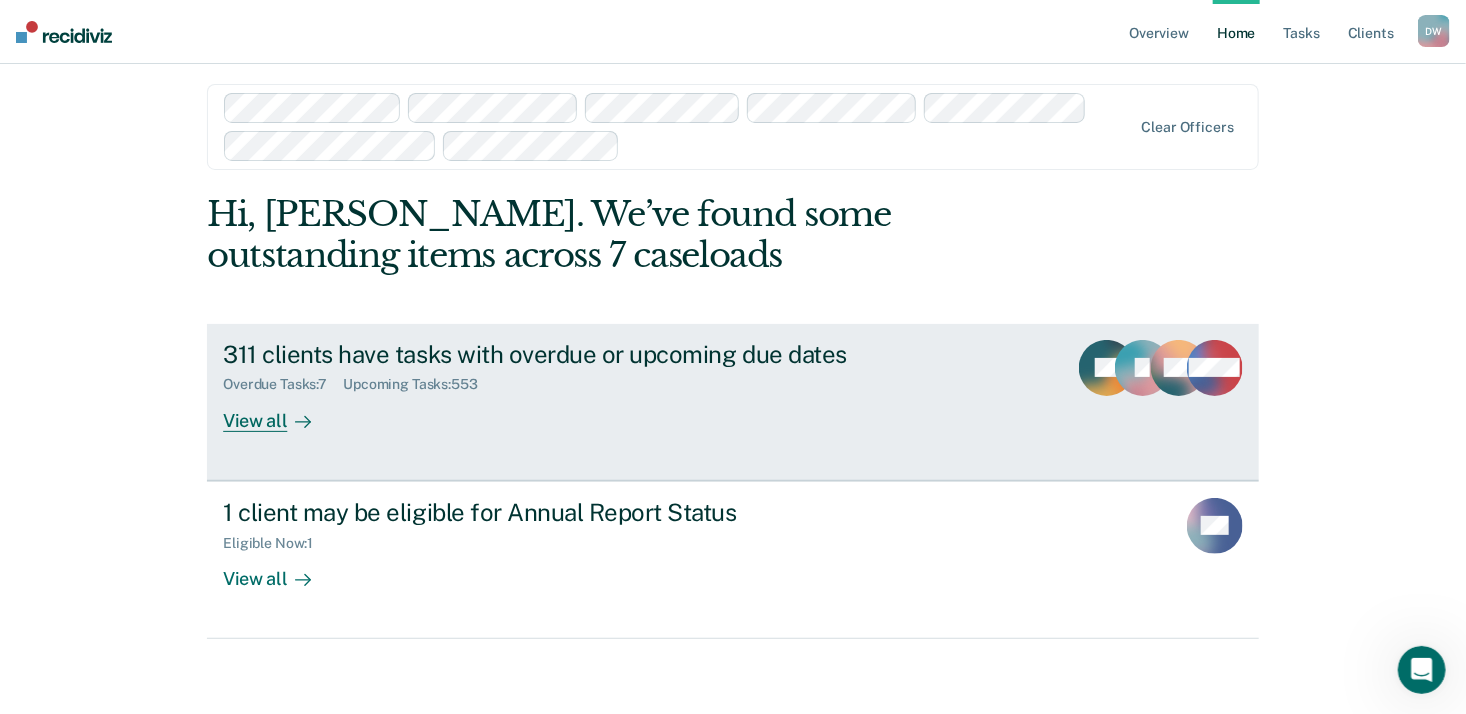 scroll, scrollTop: 16, scrollLeft: 0, axis: vertical 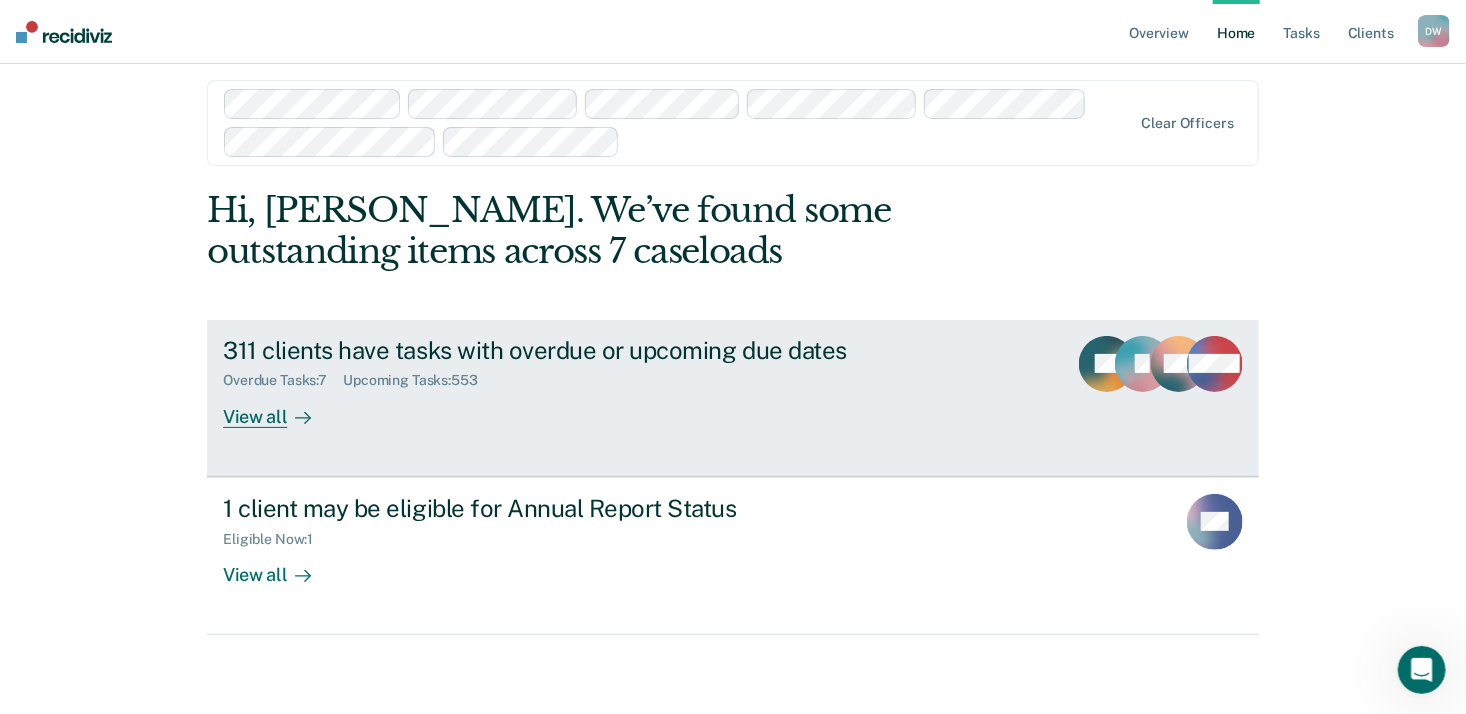 click on "View all" at bounding box center (279, 408) 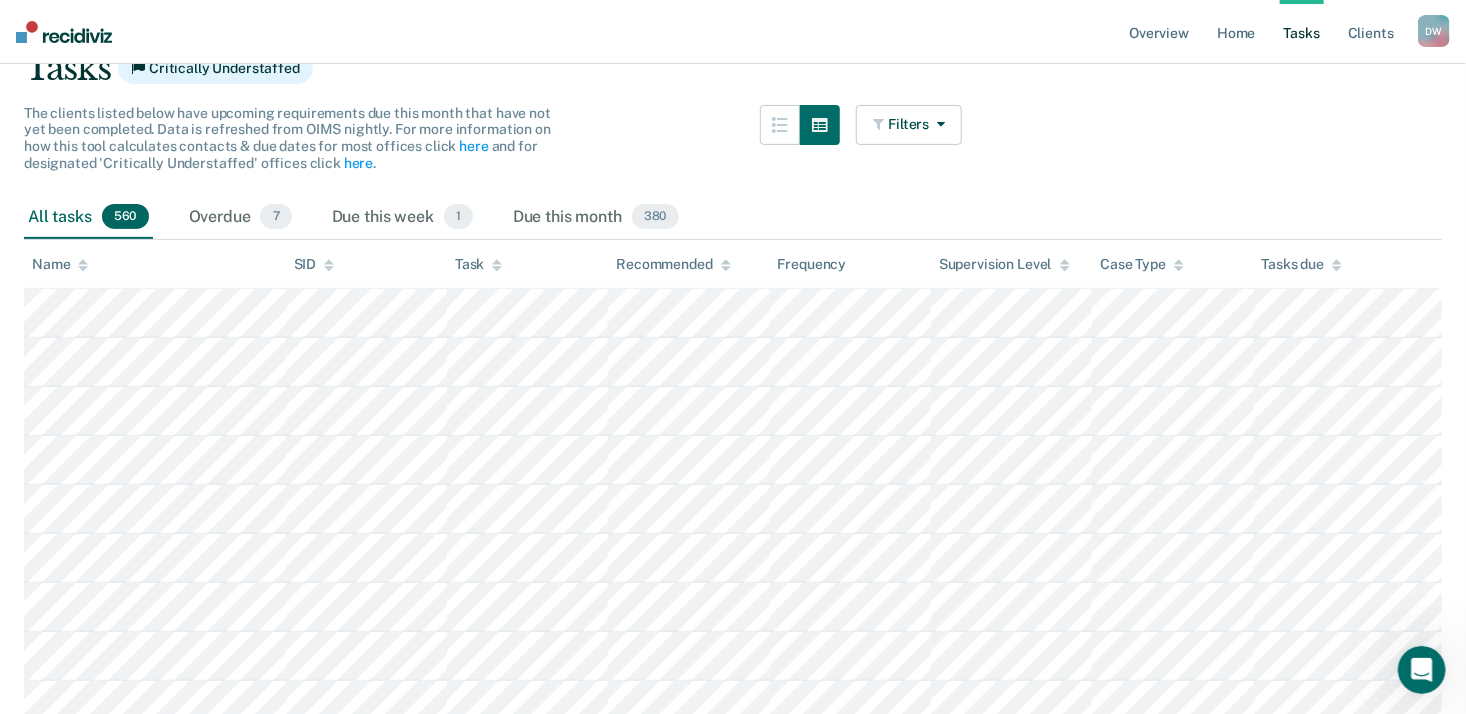 scroll, scrollTop: 0, scrollLeft: 0, axis: both 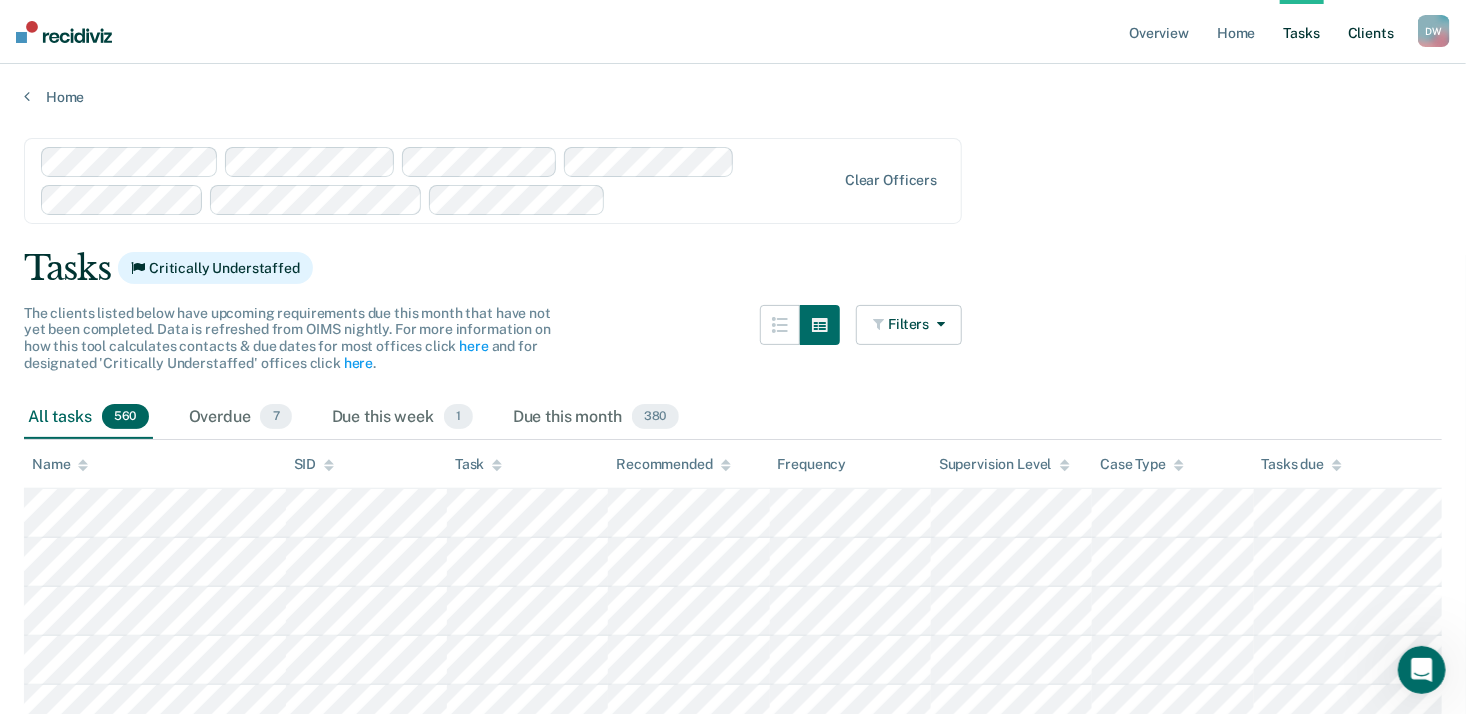 click on "Client s" at bounding box center (1371, 32) 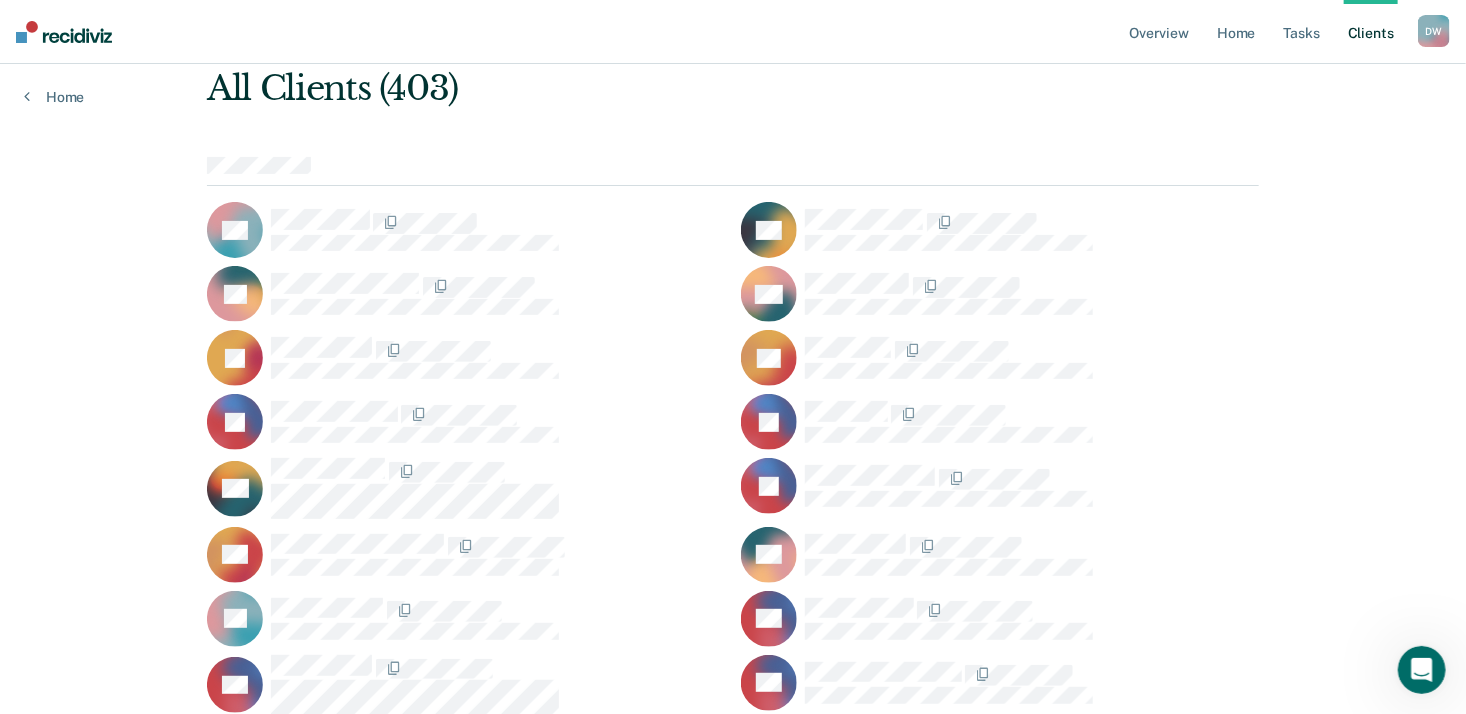 scroll, scrollTop: 100, scrollLeft: 0, axis: vertical 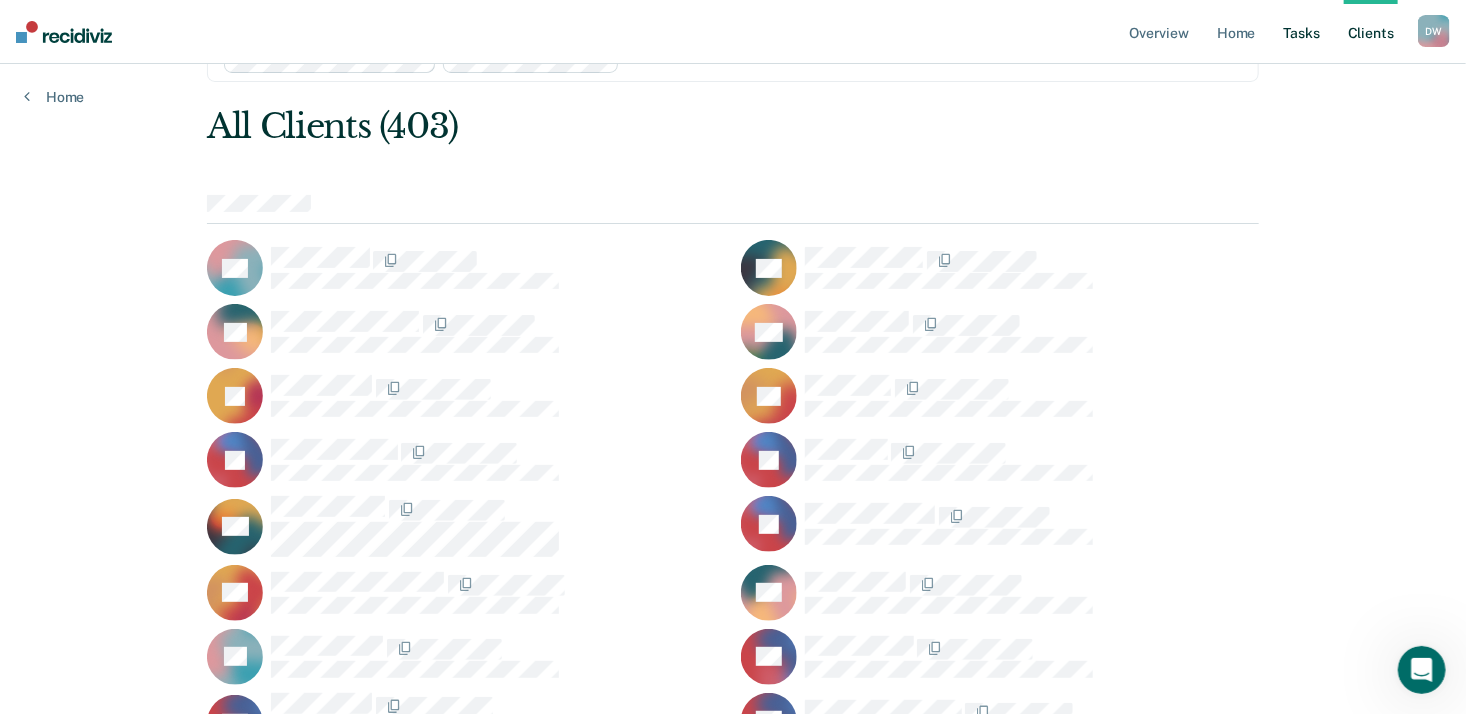 click on "Tasks" at bounding box center [1302, 32] 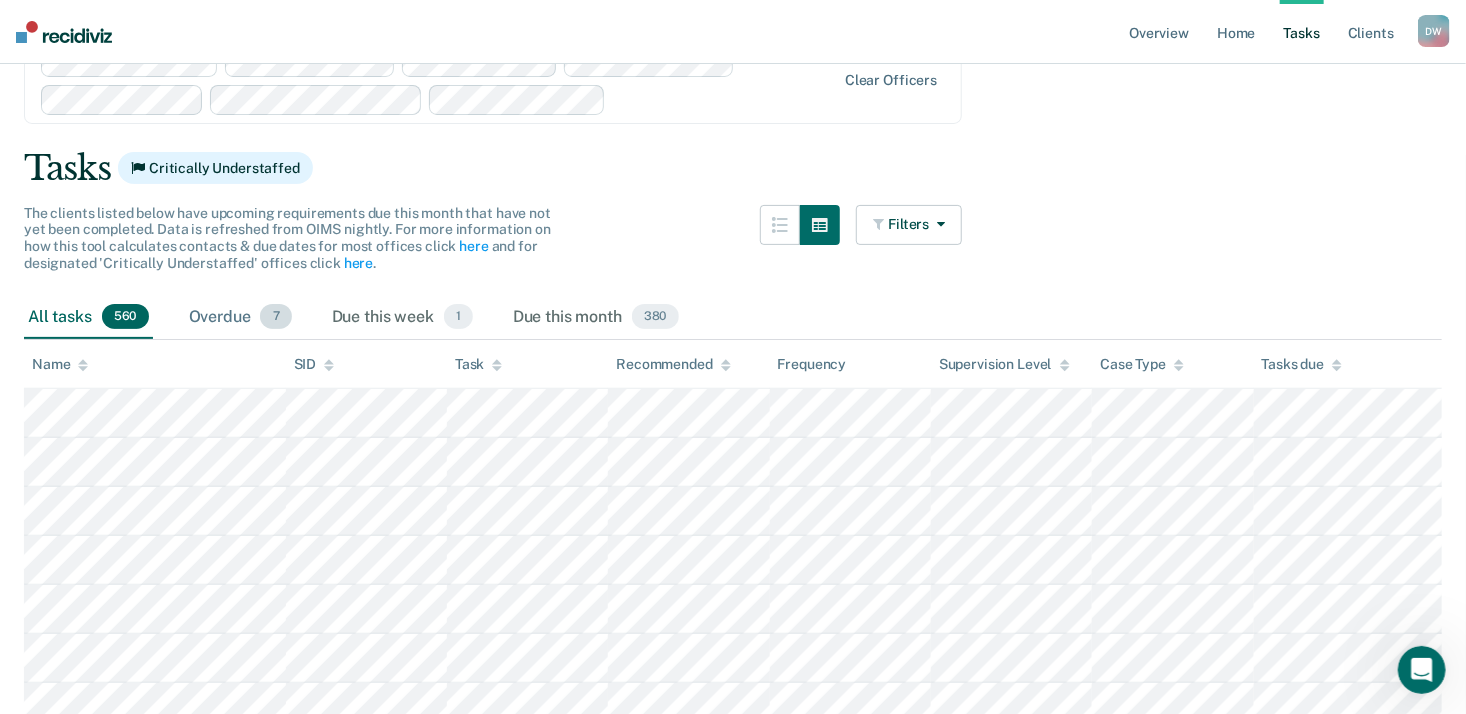 scroll, scrollTop: 0, scrollLeft: 0, axis: both 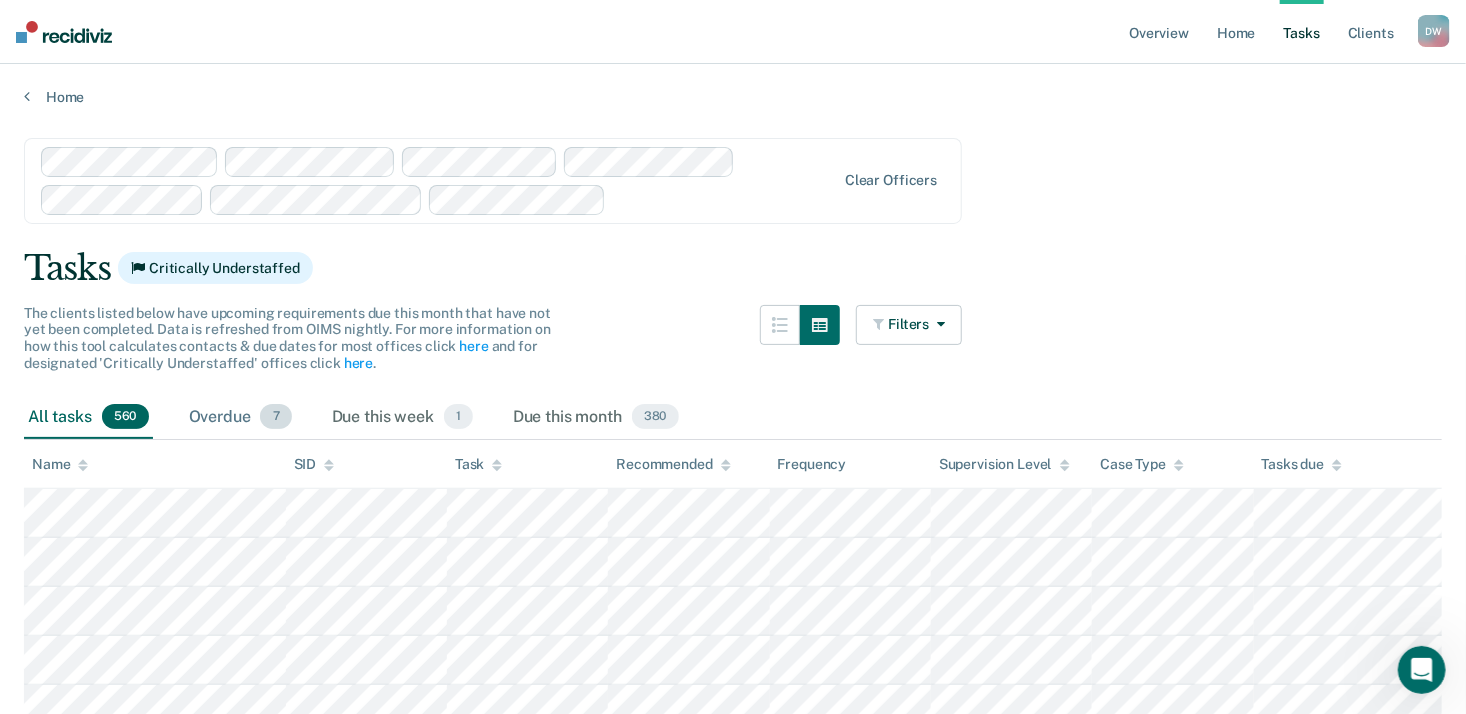 click on "Overdue 7" at bounding box center (240, 418) 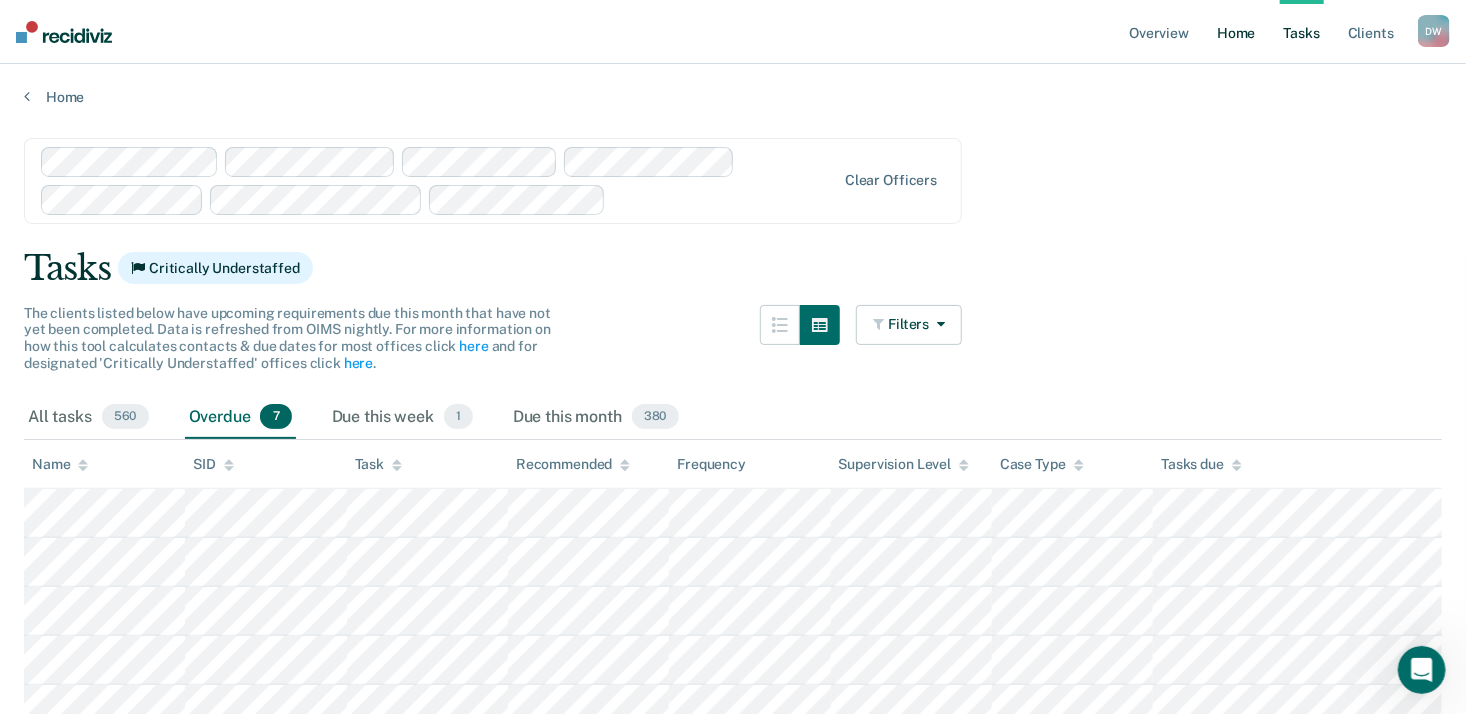 click on "Home" at bounding box center (1236, 32) 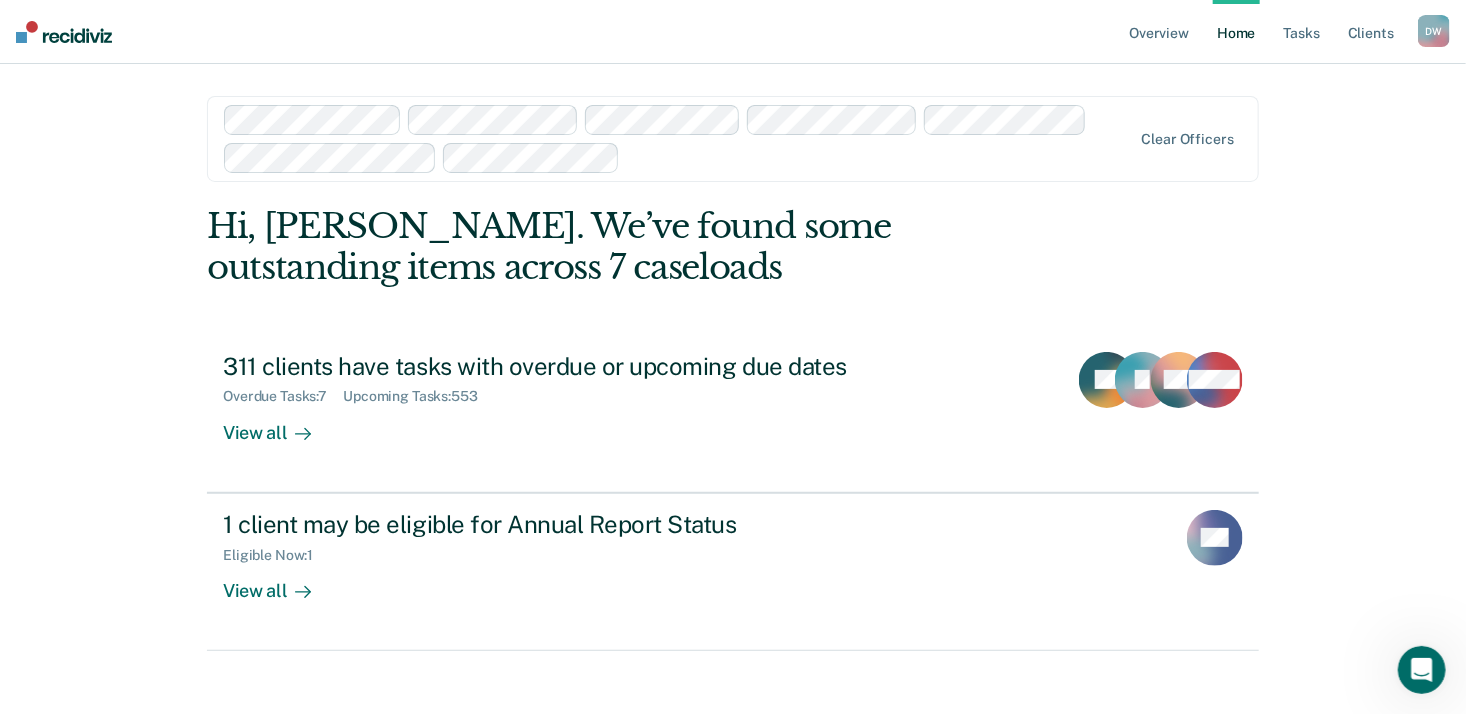 click on "Home" at bounding box center [1236, 32] 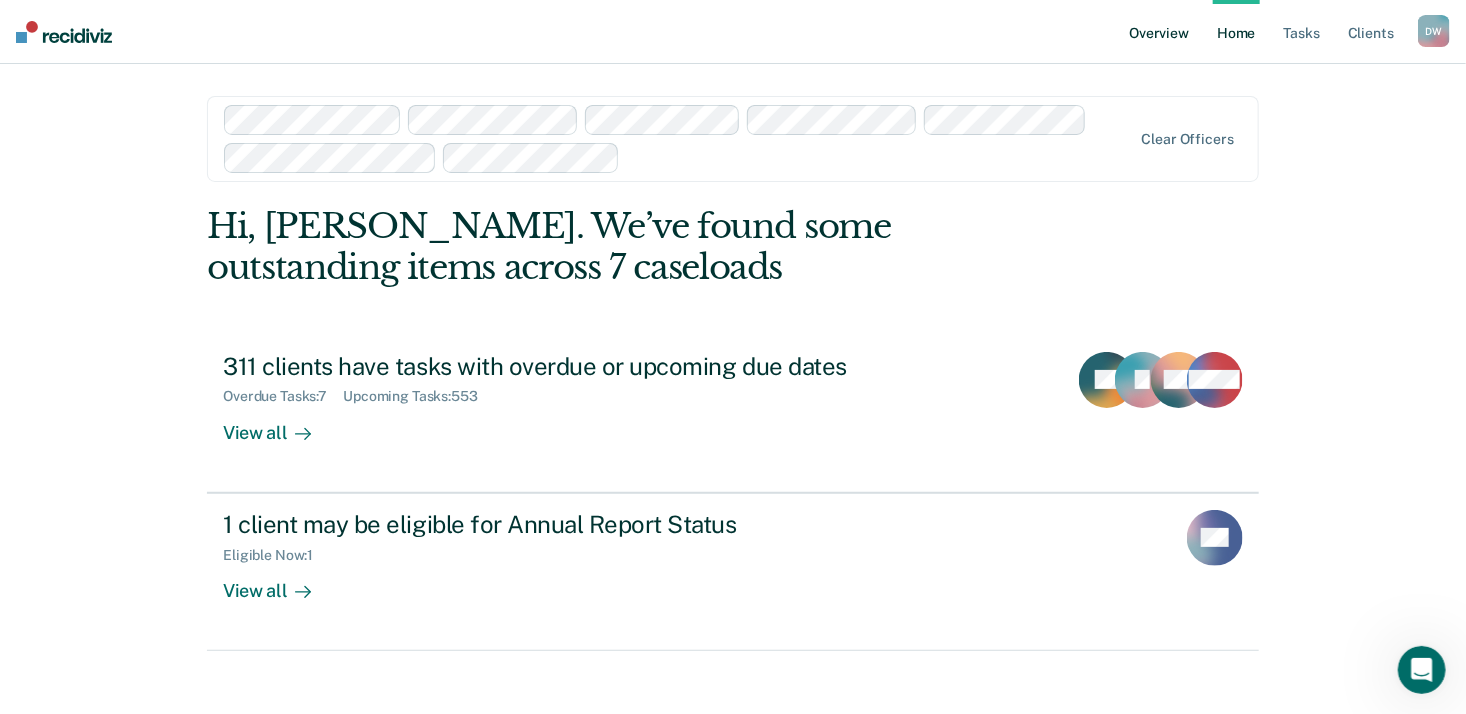 click on "Overview" at bounding box center [1159, 32] 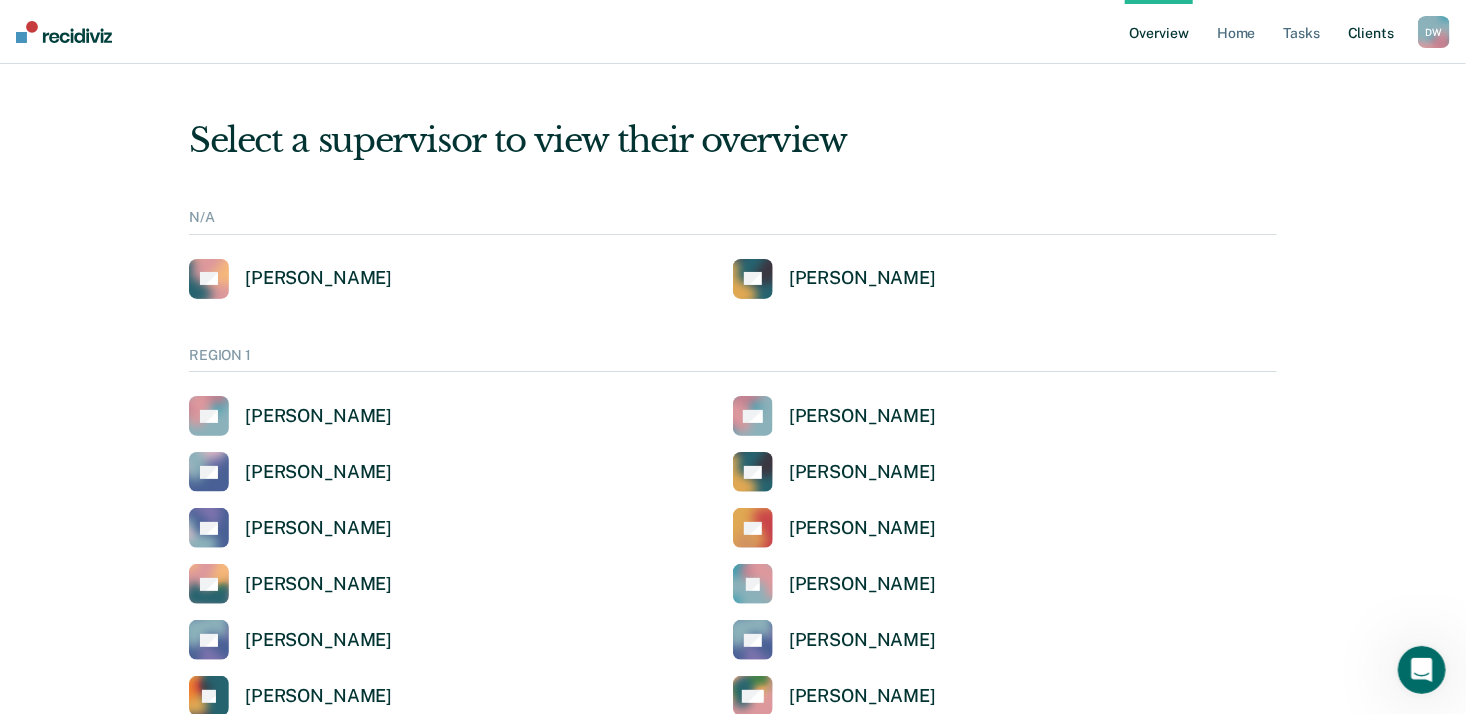 click on "Client s" at bounding box center (1371, 32) 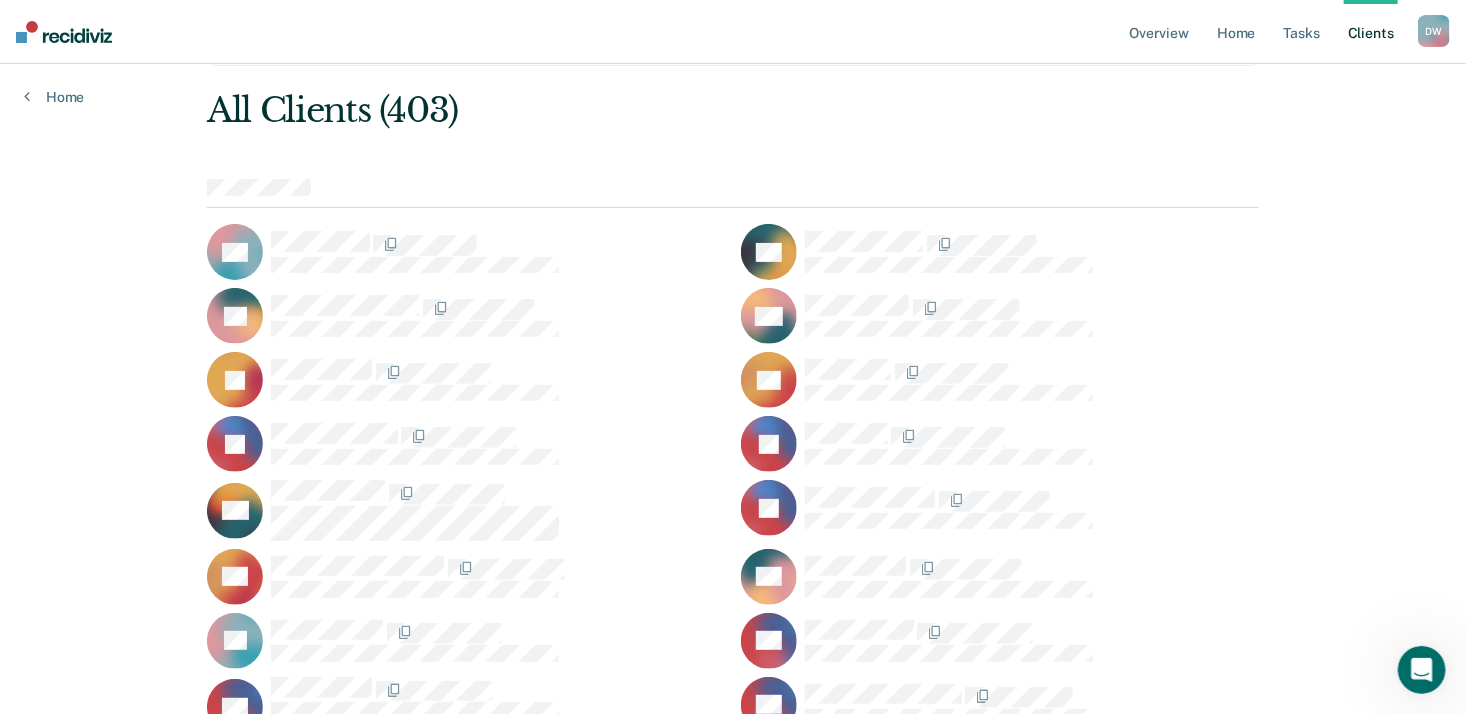 scroll, scrollTop: 0, scrollLeft: 0, axis: both 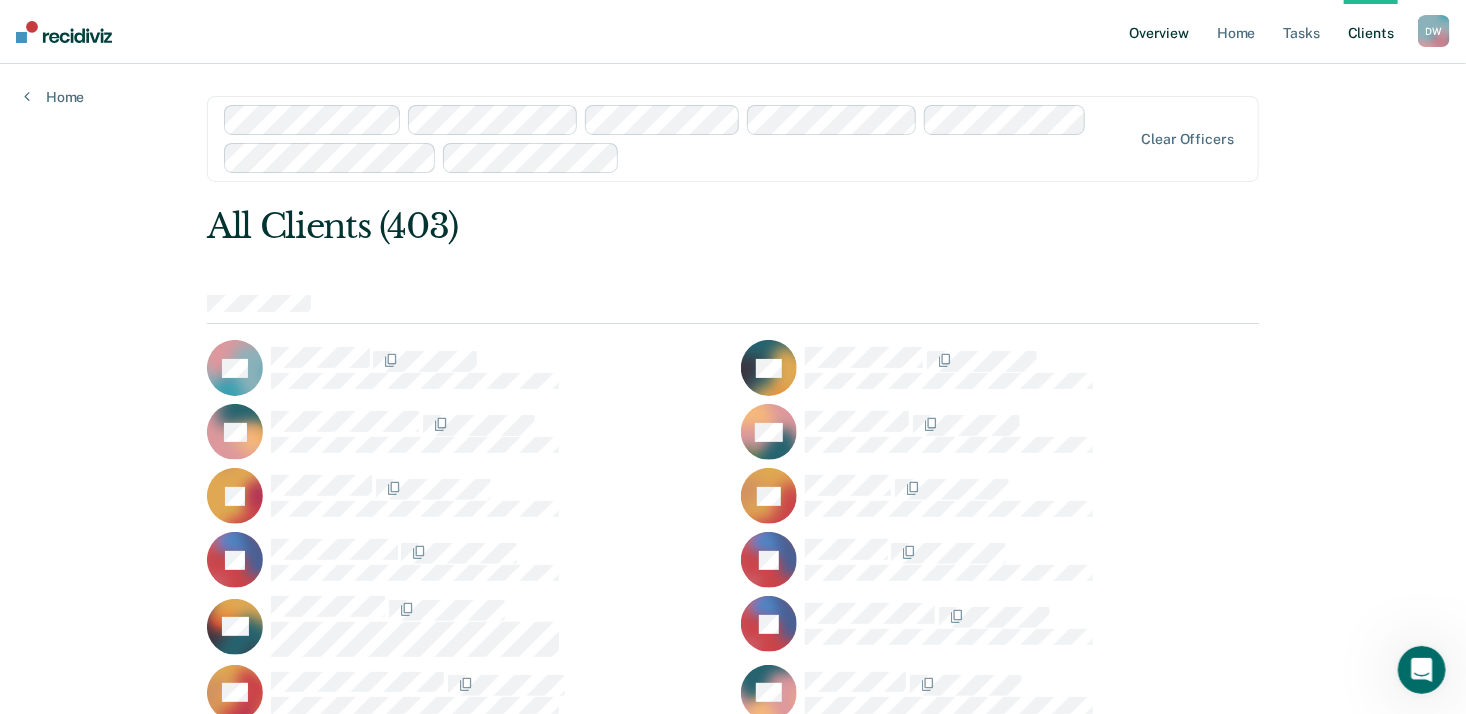click on "Overview" at bounding box center [1159, 32] 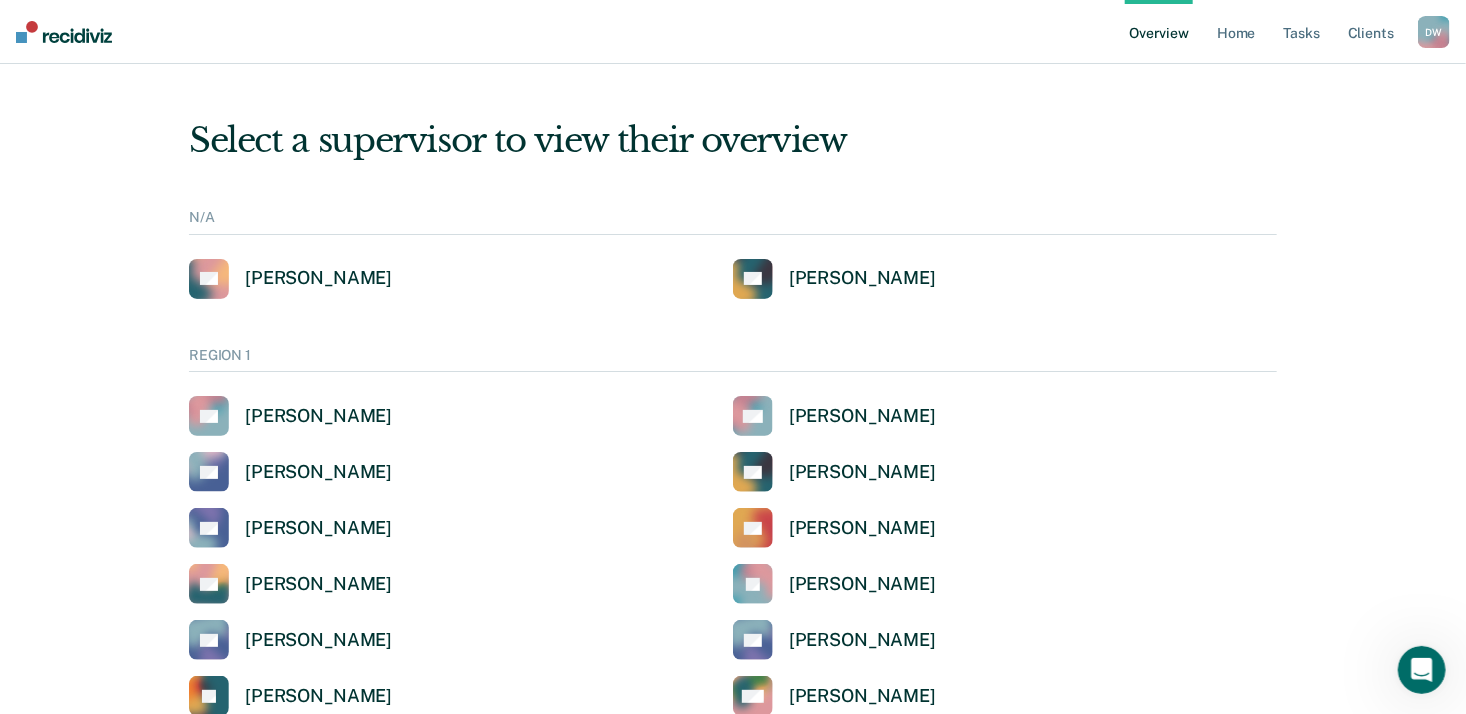 click on "D W" at bounding box center [1434, 32] 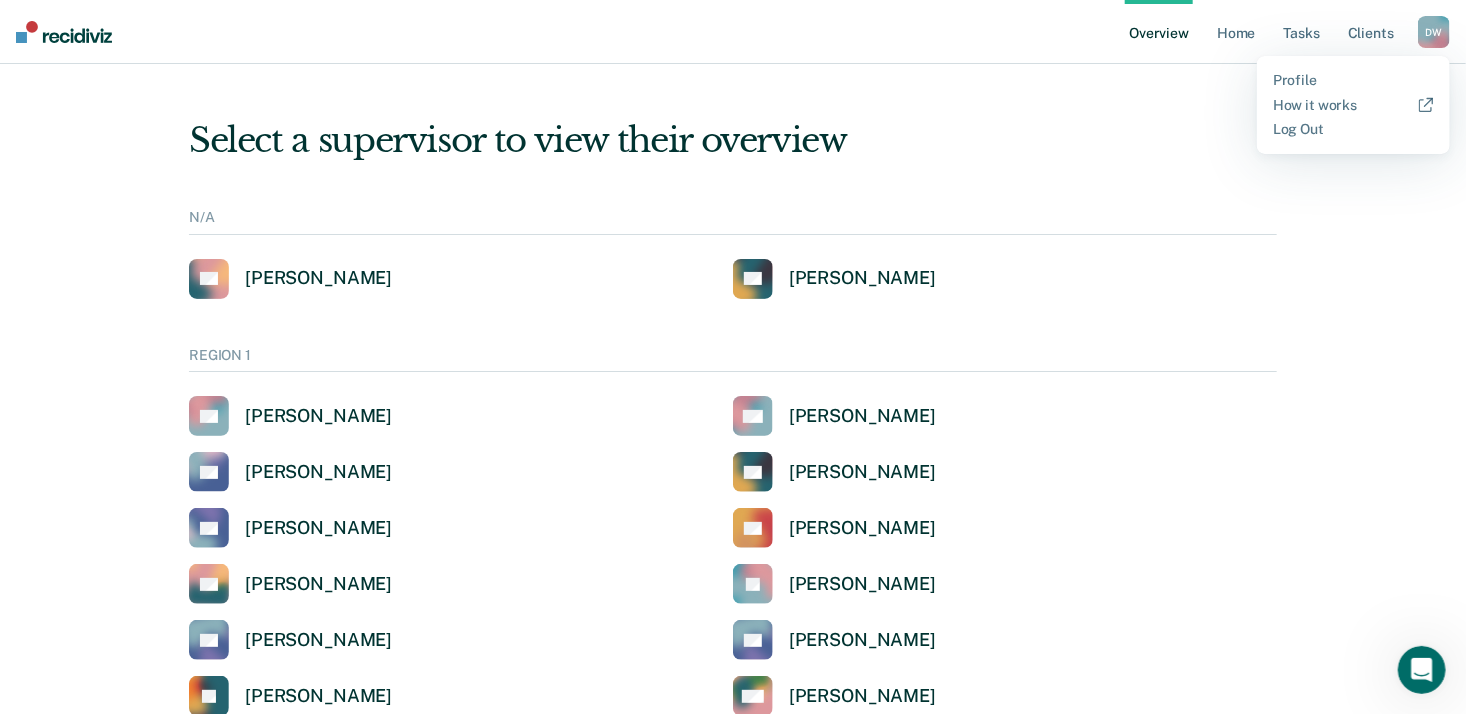 click on "Profile How it works Log Out" at bounding box center (1353, 105) 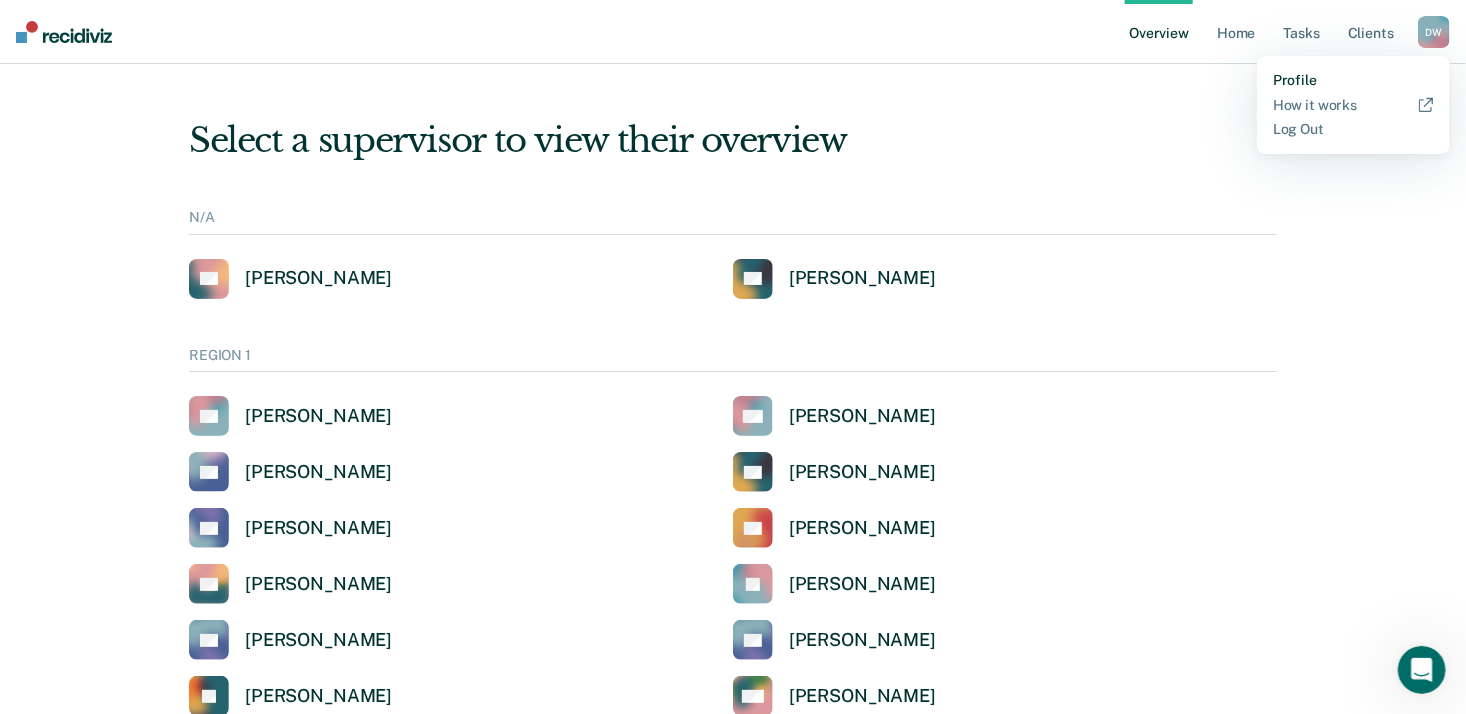click on "Profile" at bounding box center (1353, 80) 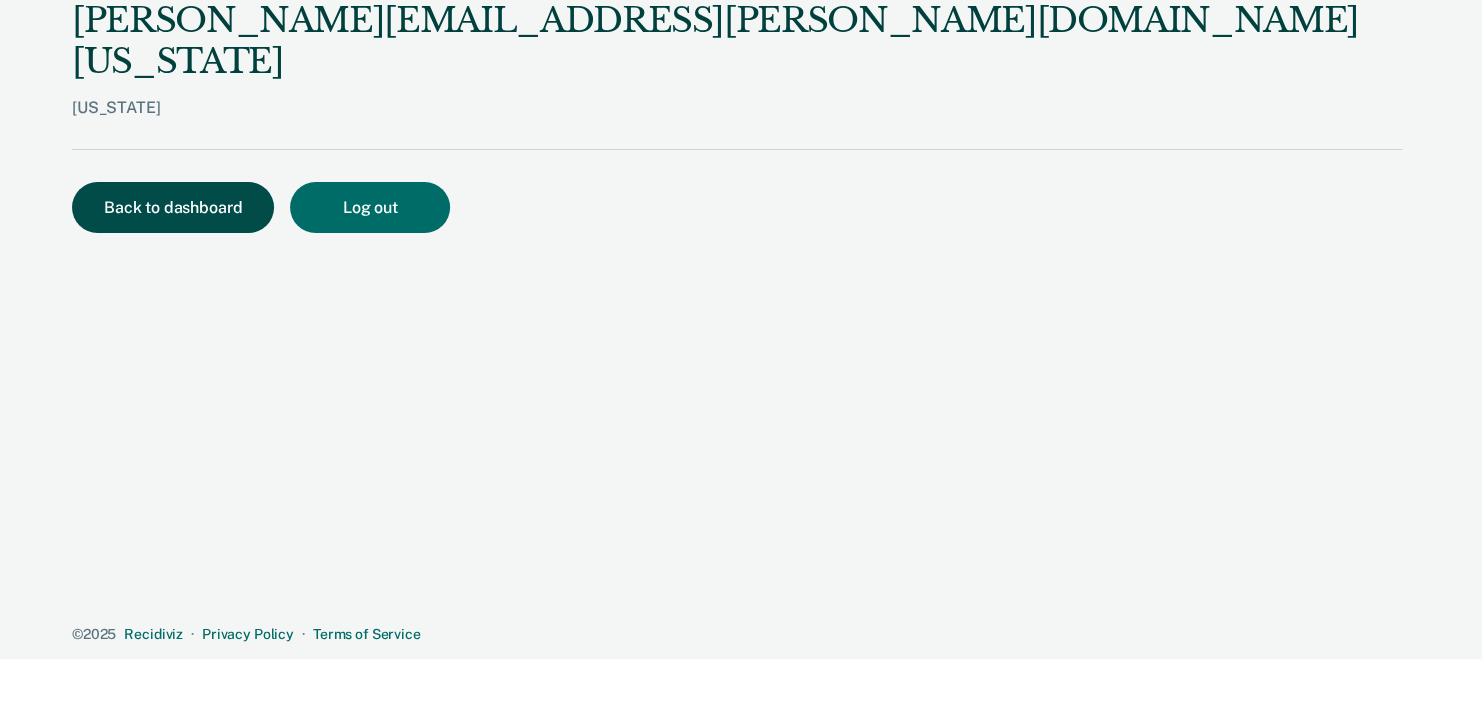 click on "Back to dashboard" at bounding box center [173, 207] 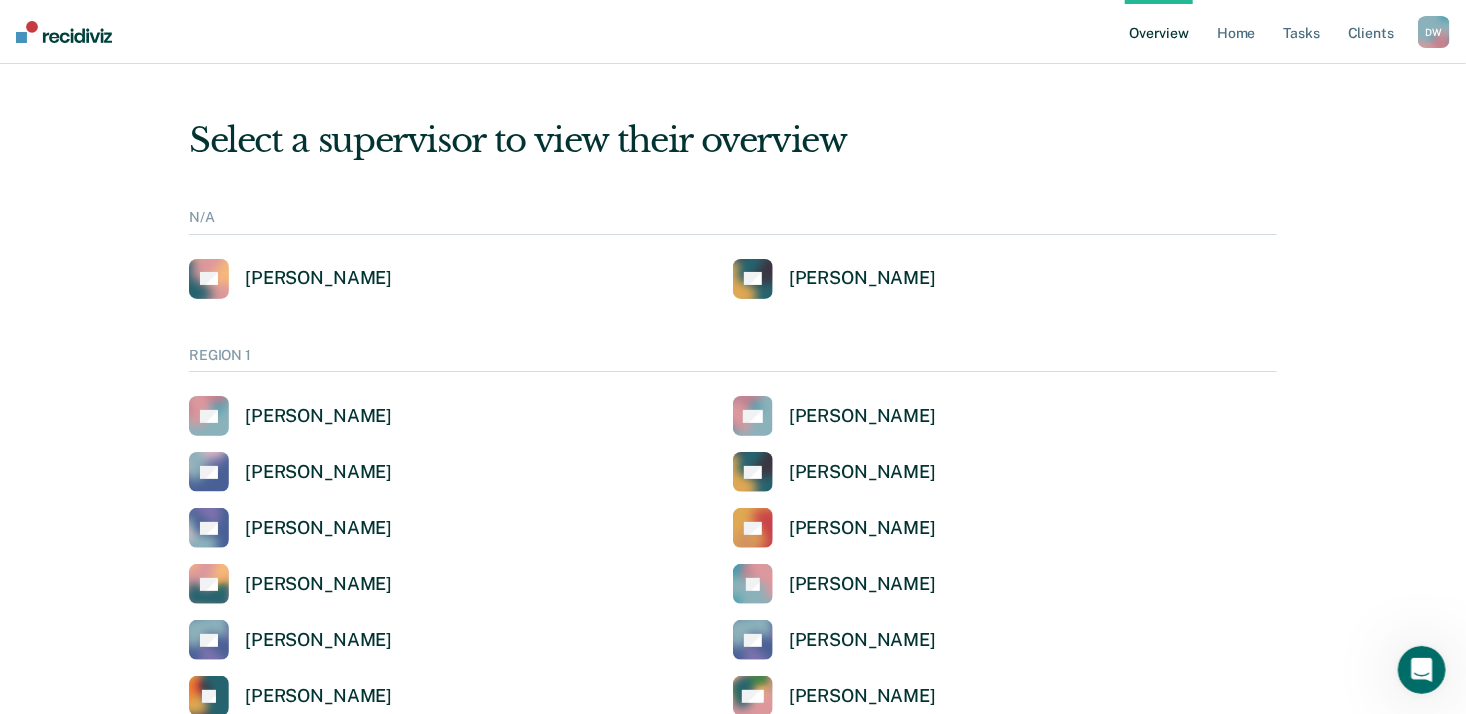 scroll, scrollTop: 0, scrollLeft: 0, axis: both 